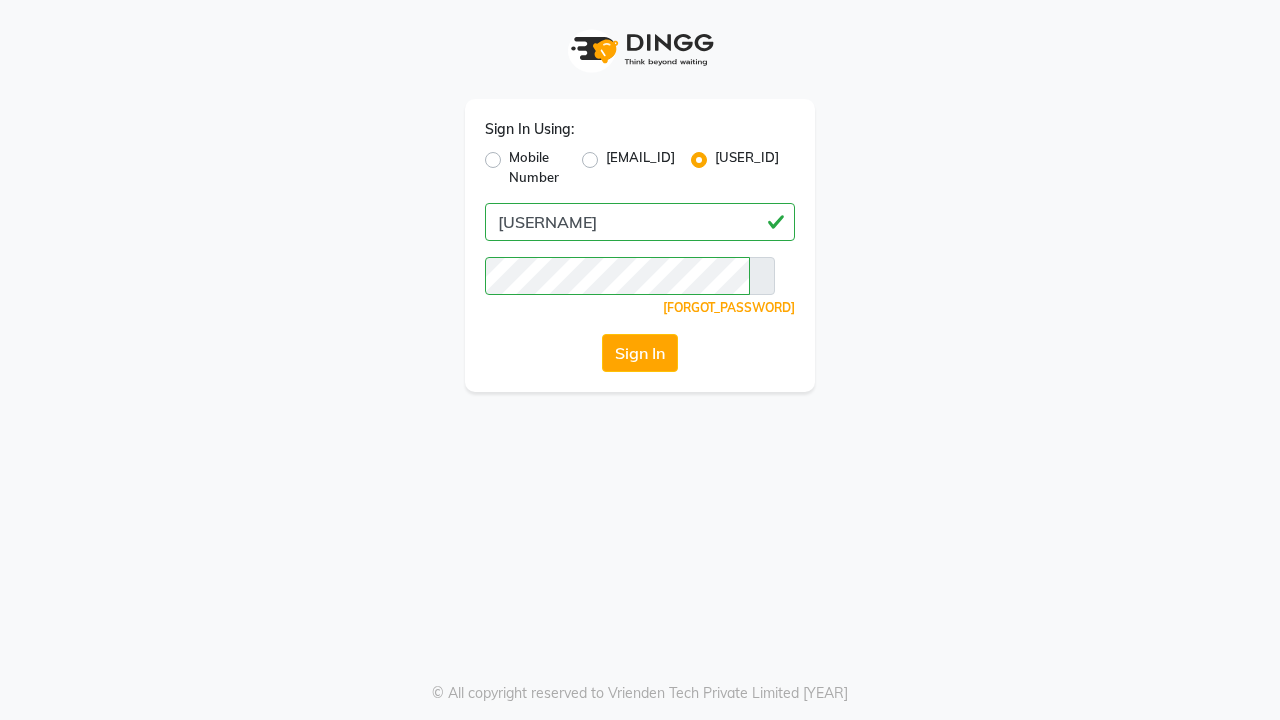 scroll, scrollTop: 0, scrollLeft: 0, axis: both 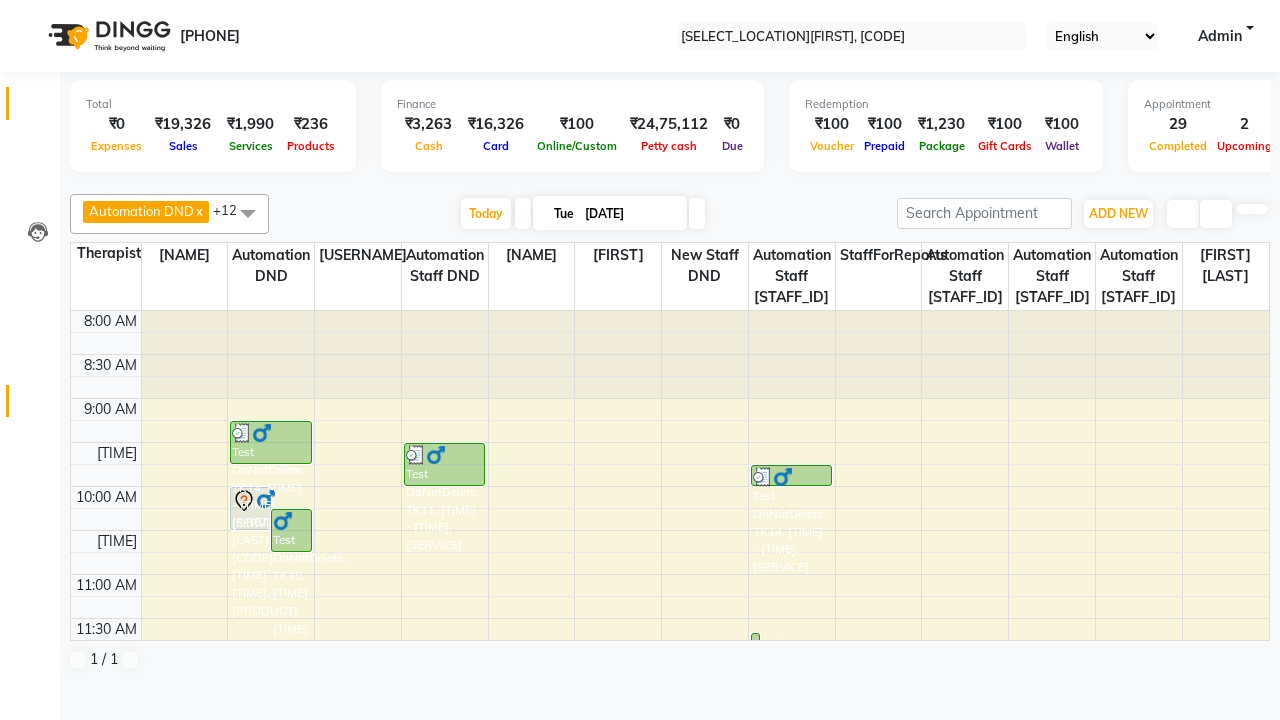 click at bounding box center (37, 406) 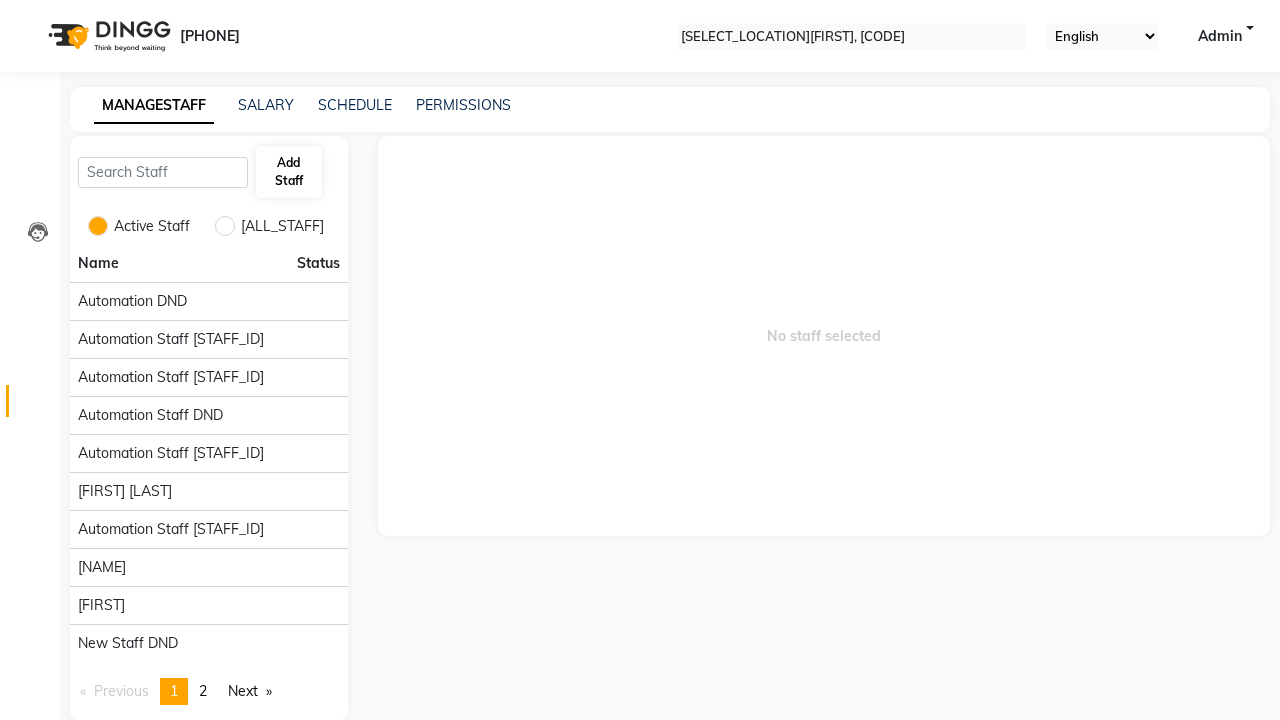 click at bounding box center (37, 406) 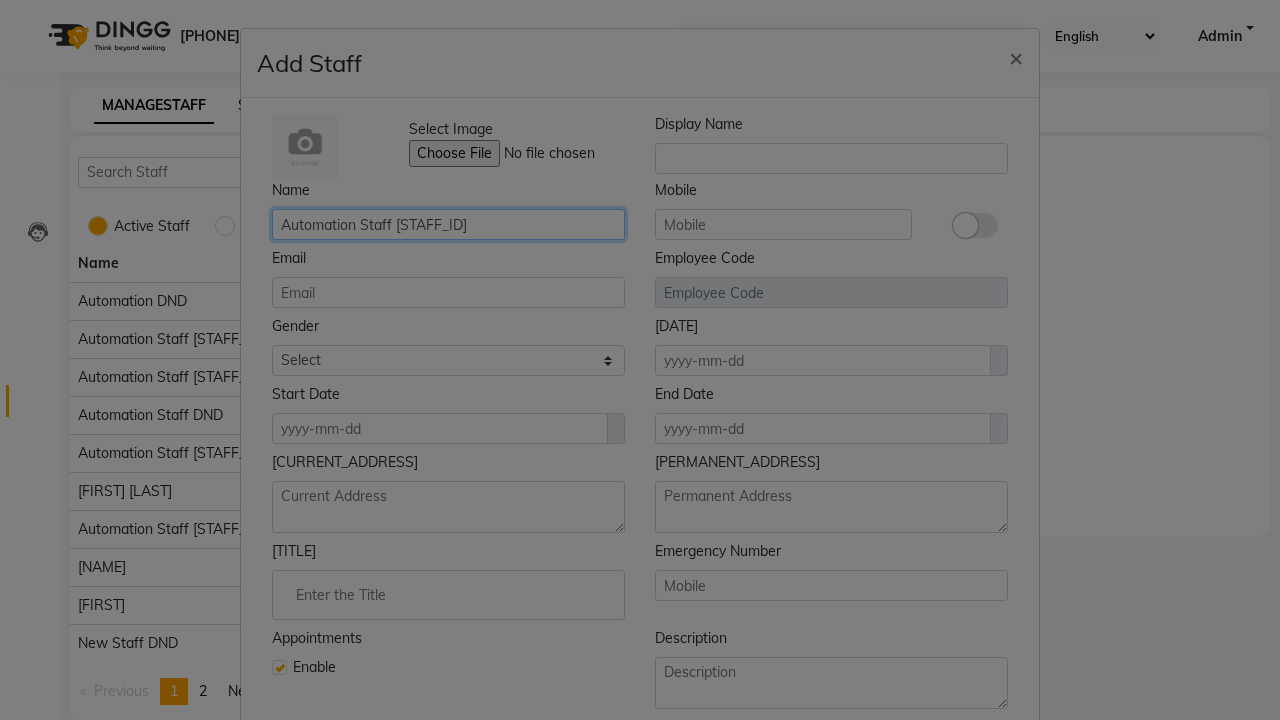 type on "Automation Staff [STAFF_ID]" 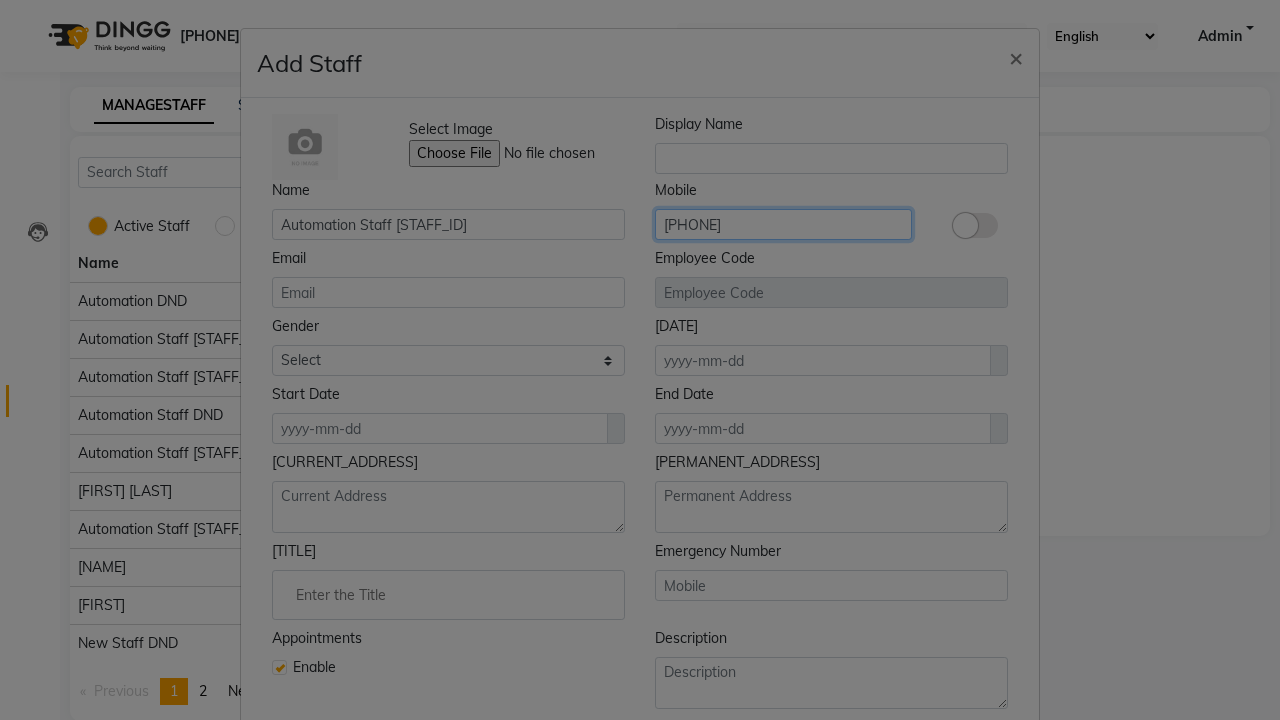 type on "[PHONE]" 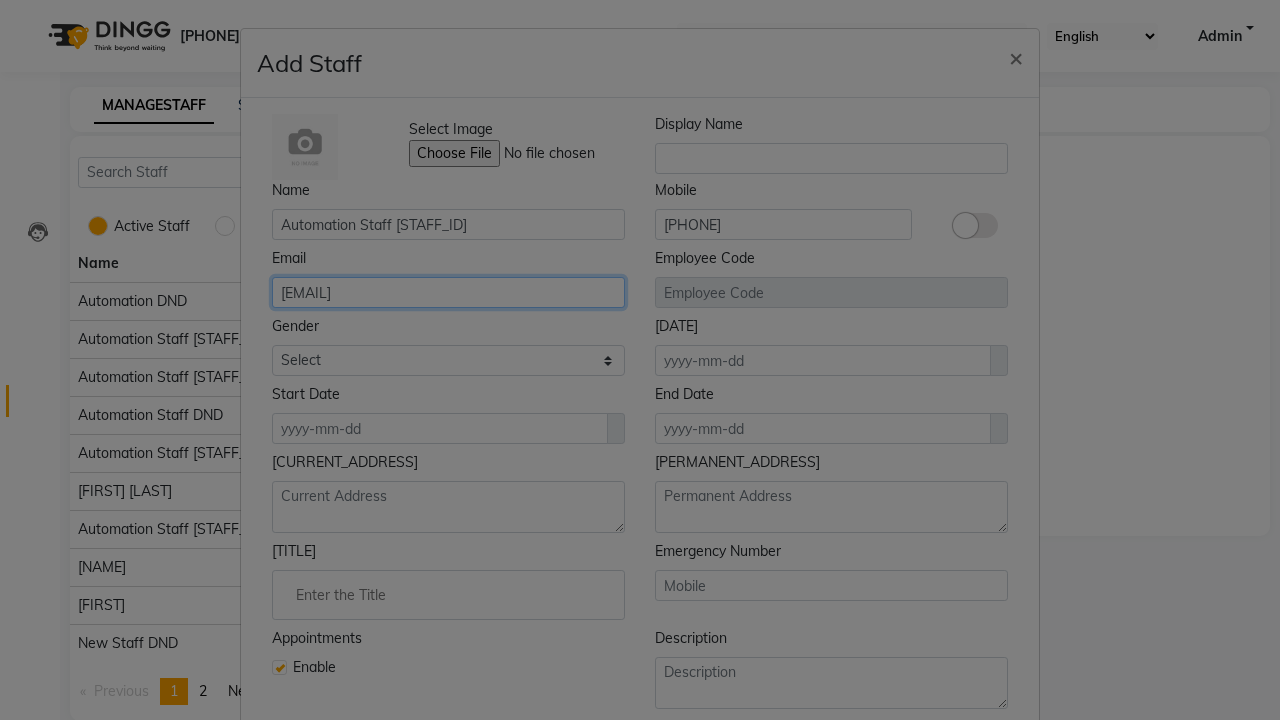 type on "[EMAIL]" 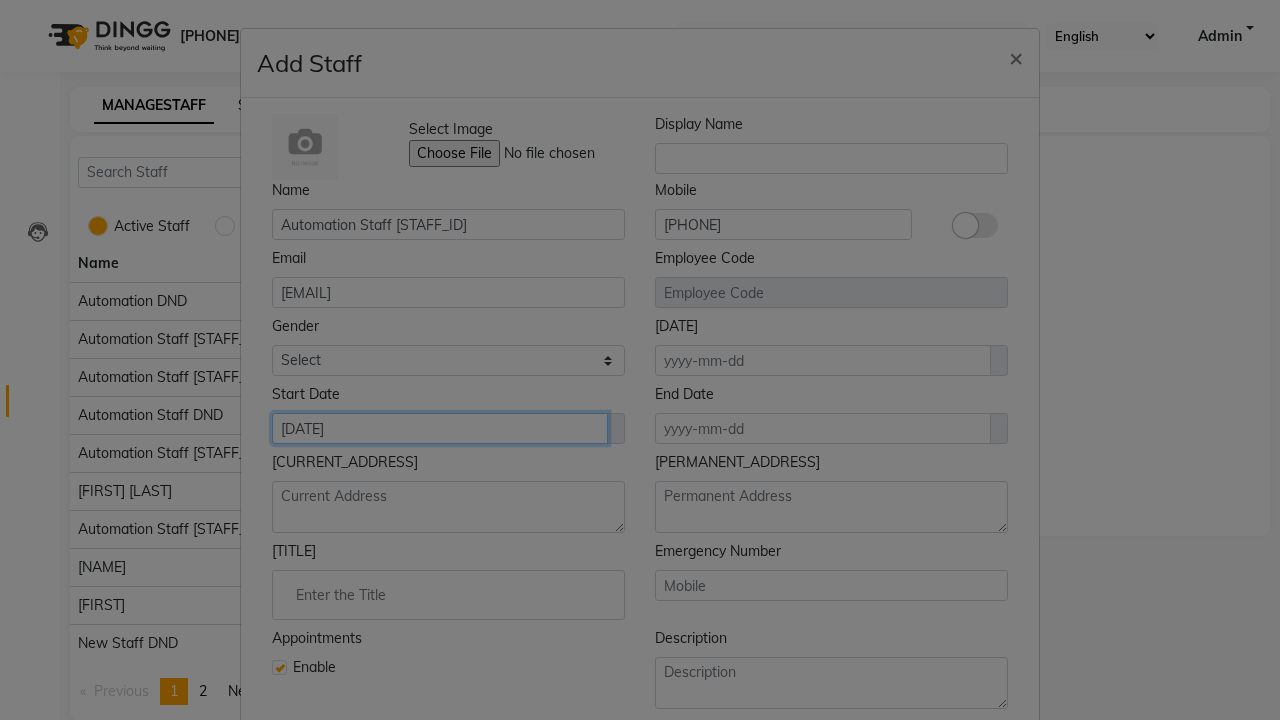 type on "[DATE]" 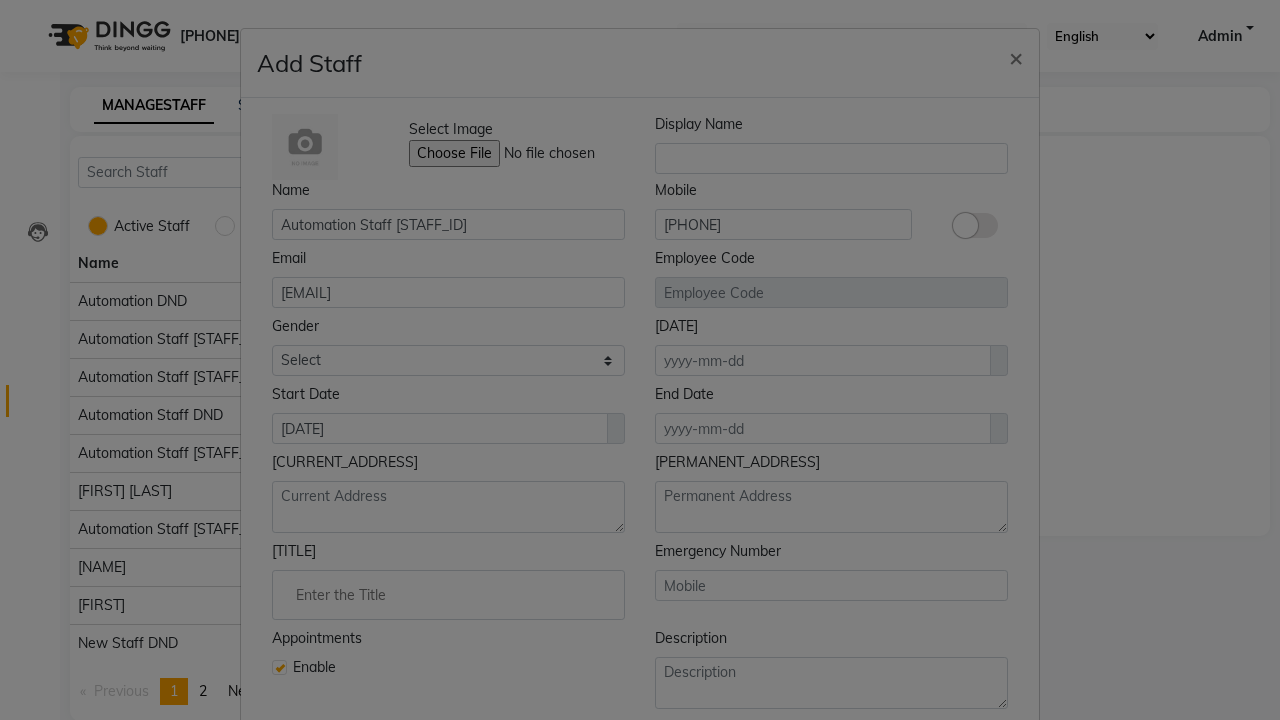 click on "Save" at bounding box center [992, 818] 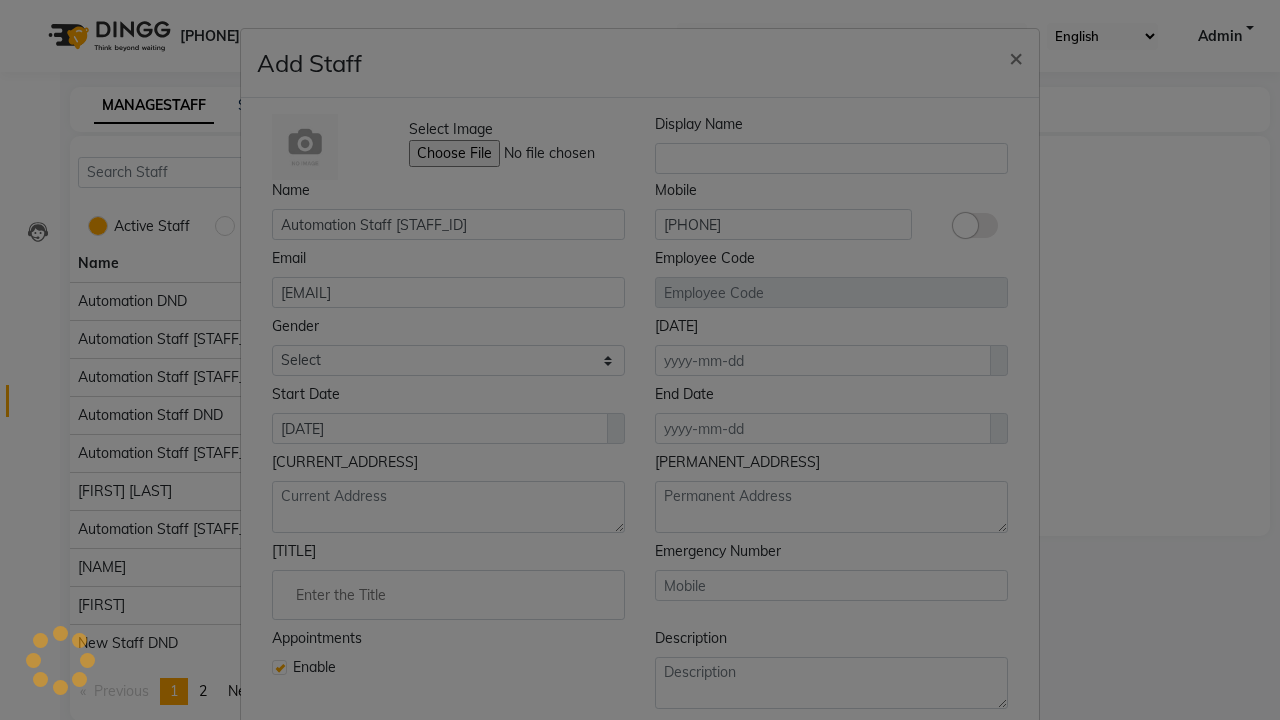 scroll, scrollTop: 162, scrollLeft: 0, axis: vertical 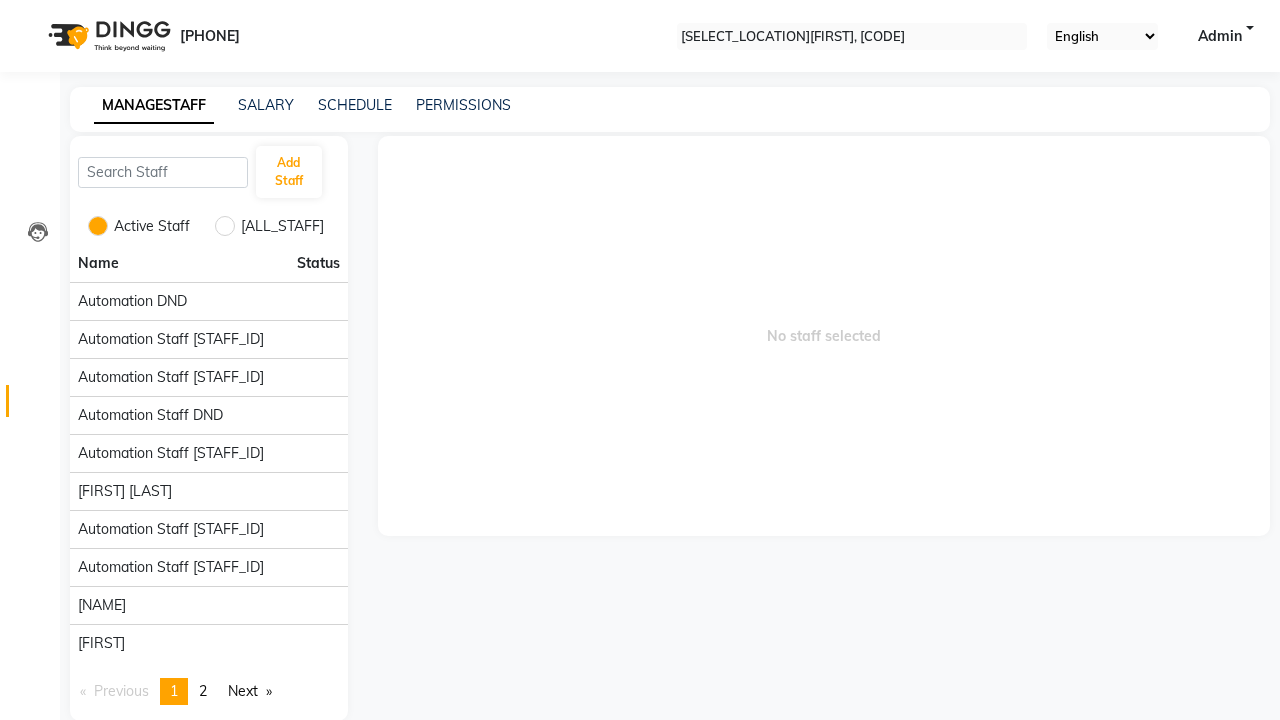 click on "Employee created successfully." at bounding box center [640, 782] 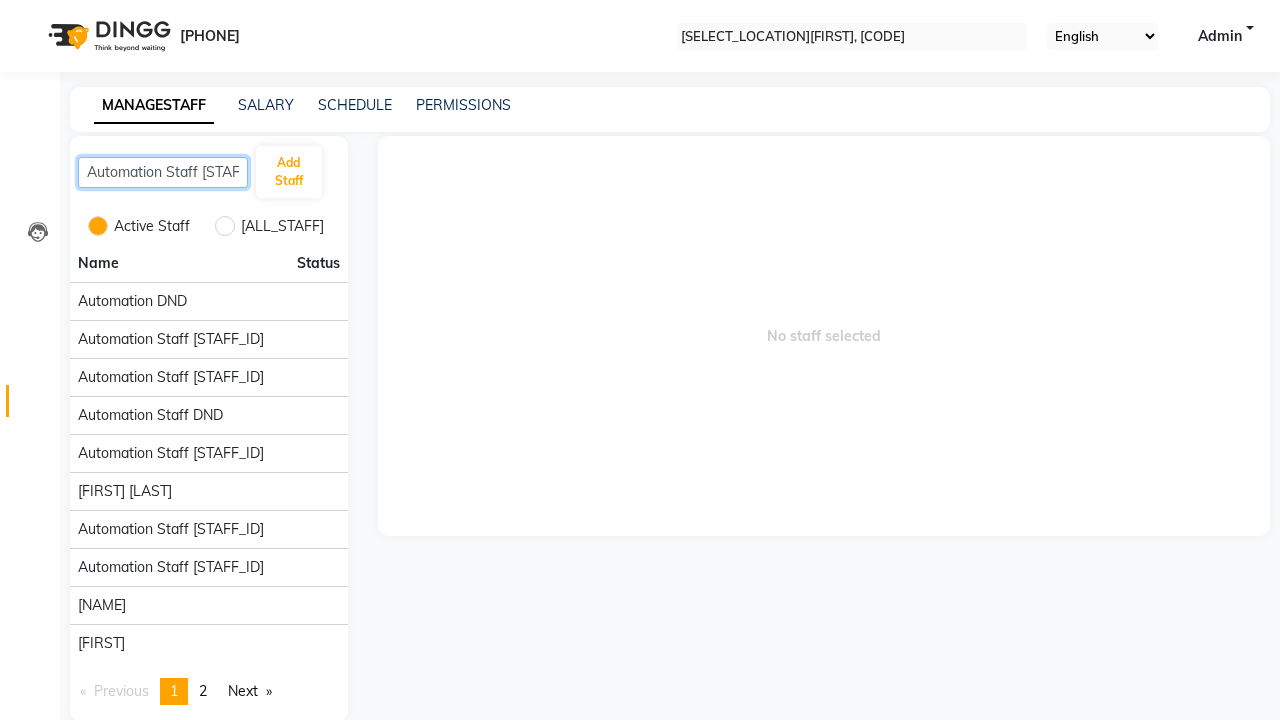 scroll, scrollTop: 0, scrollLeft: 6, axis: horizontal 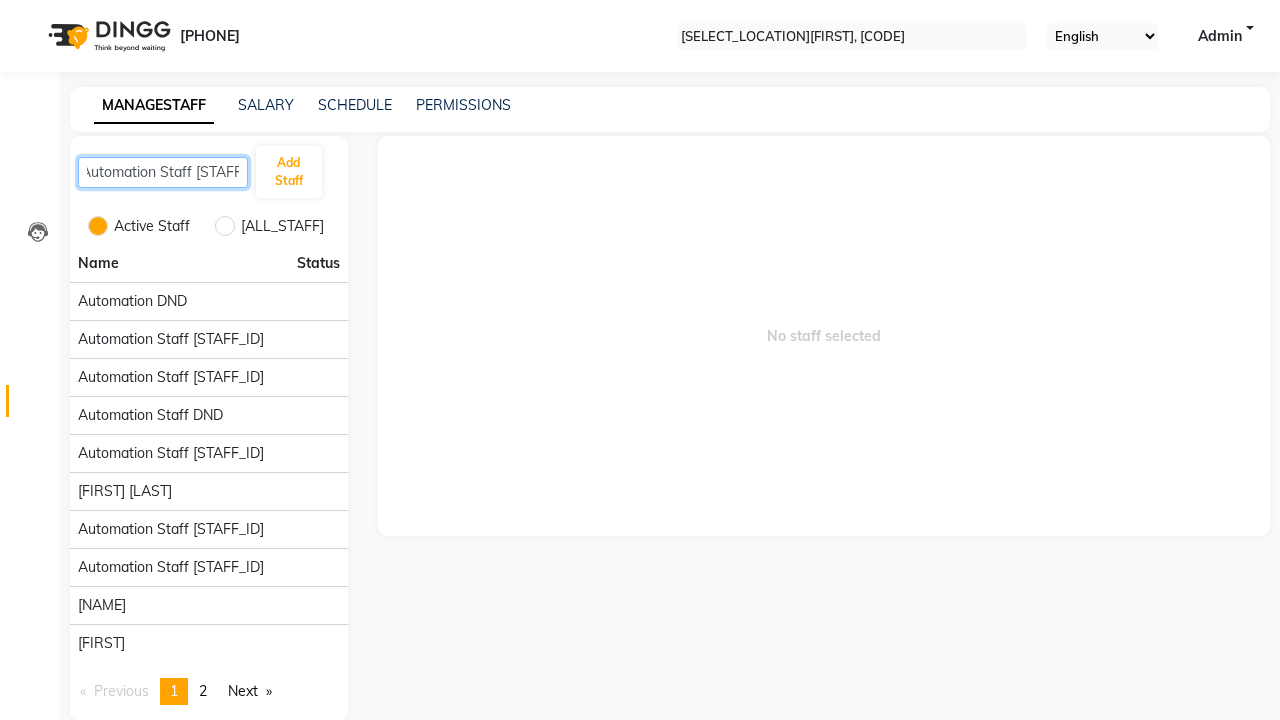 type on "Automation Staff [STAFF_ID]" 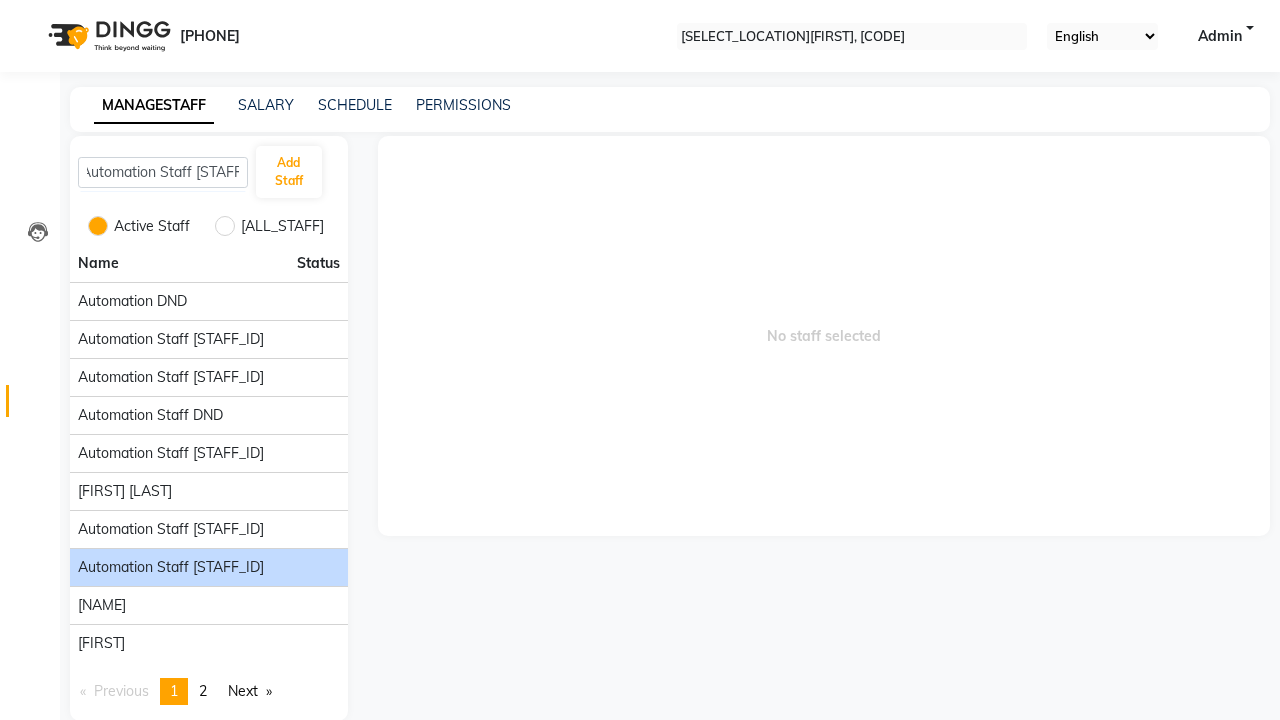click on "Automation Staff [STAFF_ID]" at bounding box center (132, 301) 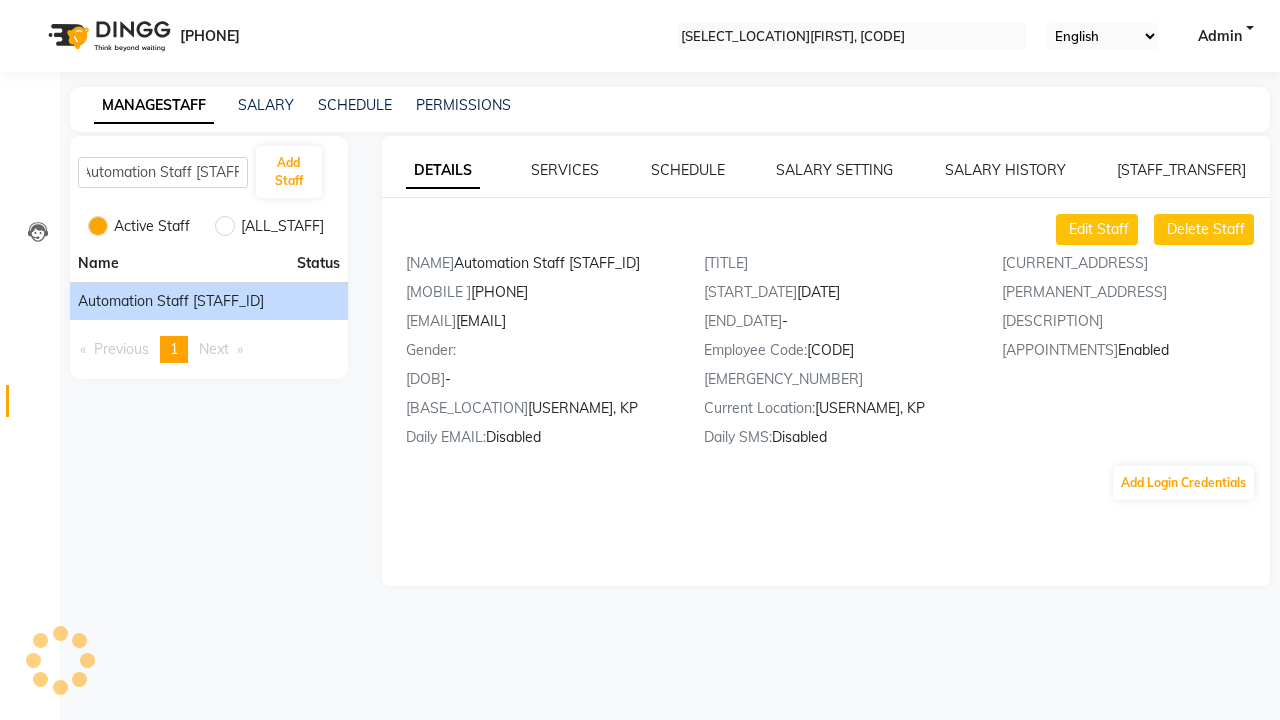 scroll, scrollTop: 0, scrollLeft: 0, axis: both 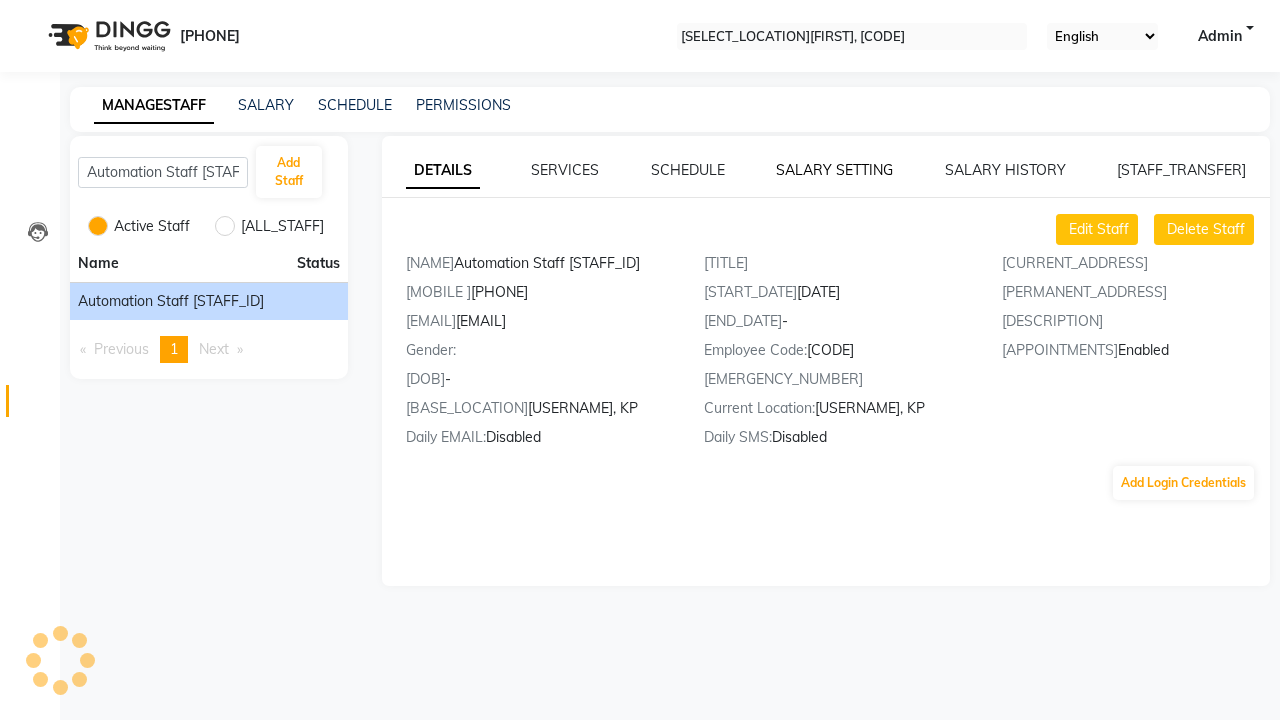 click on "SALARY SETTING" at bounding box center [834, 170] 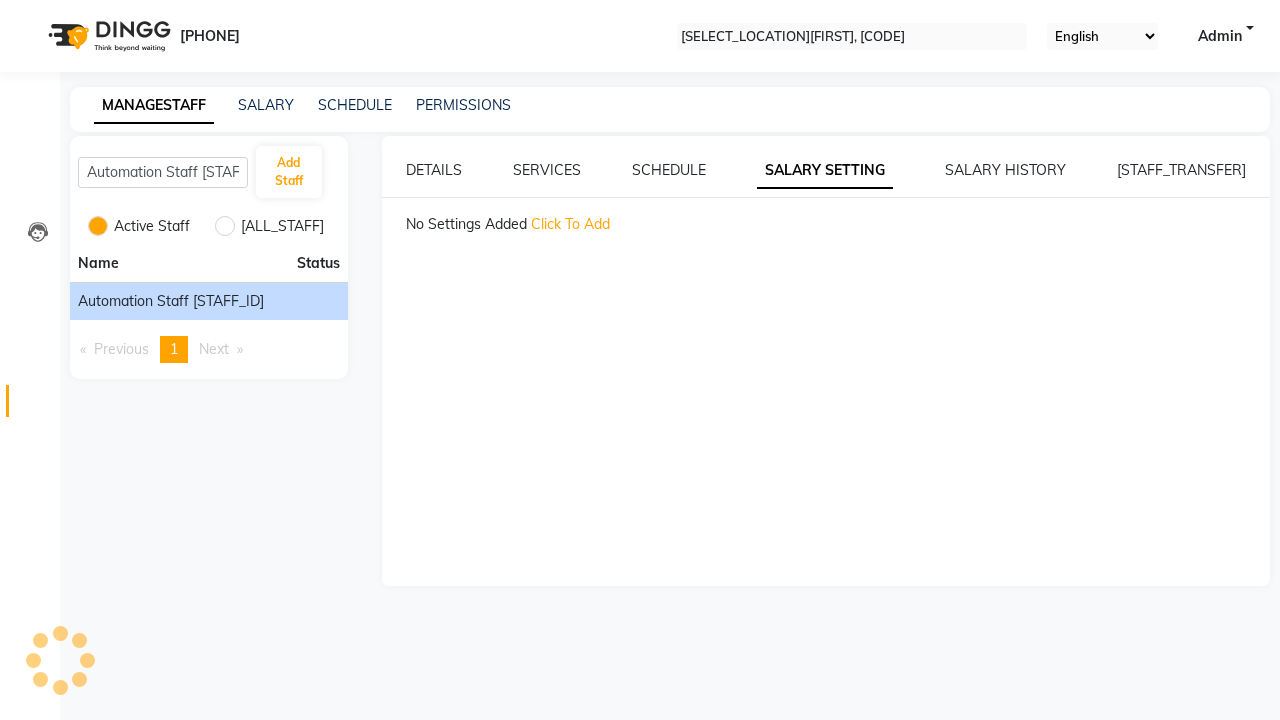 click on "Click To Add" at bounding box center [570, 224] 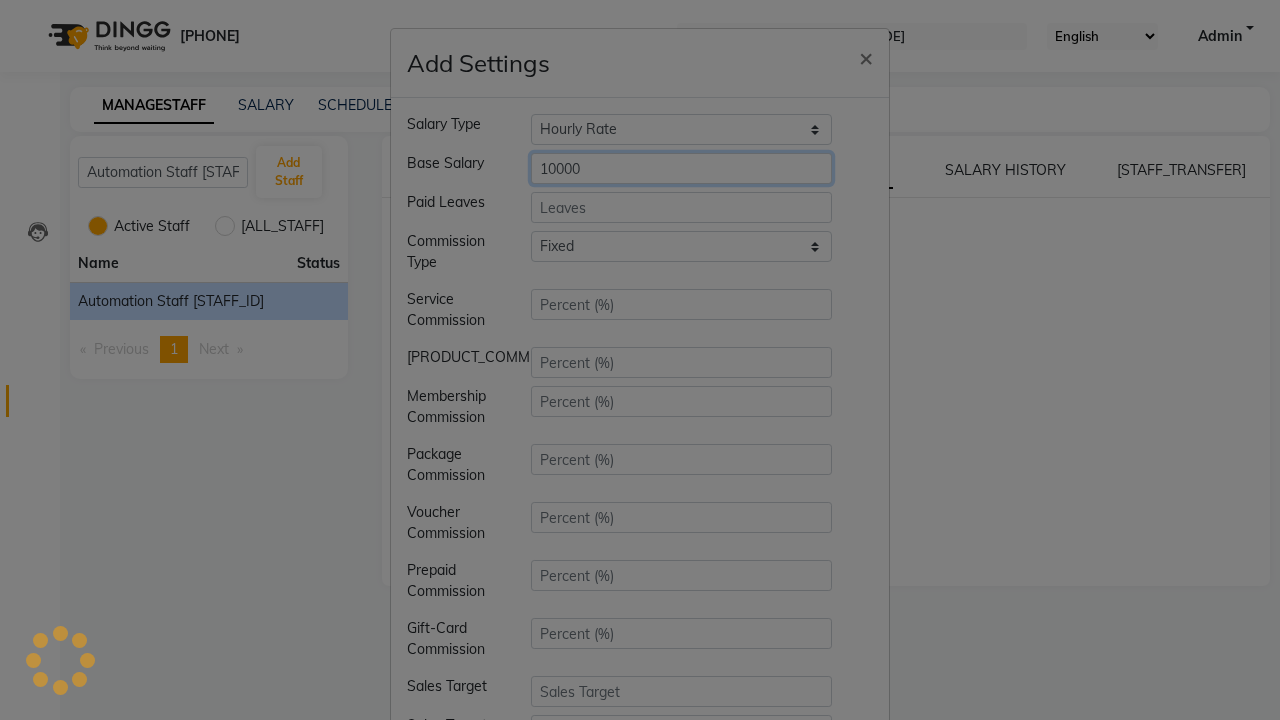 type on "10000" 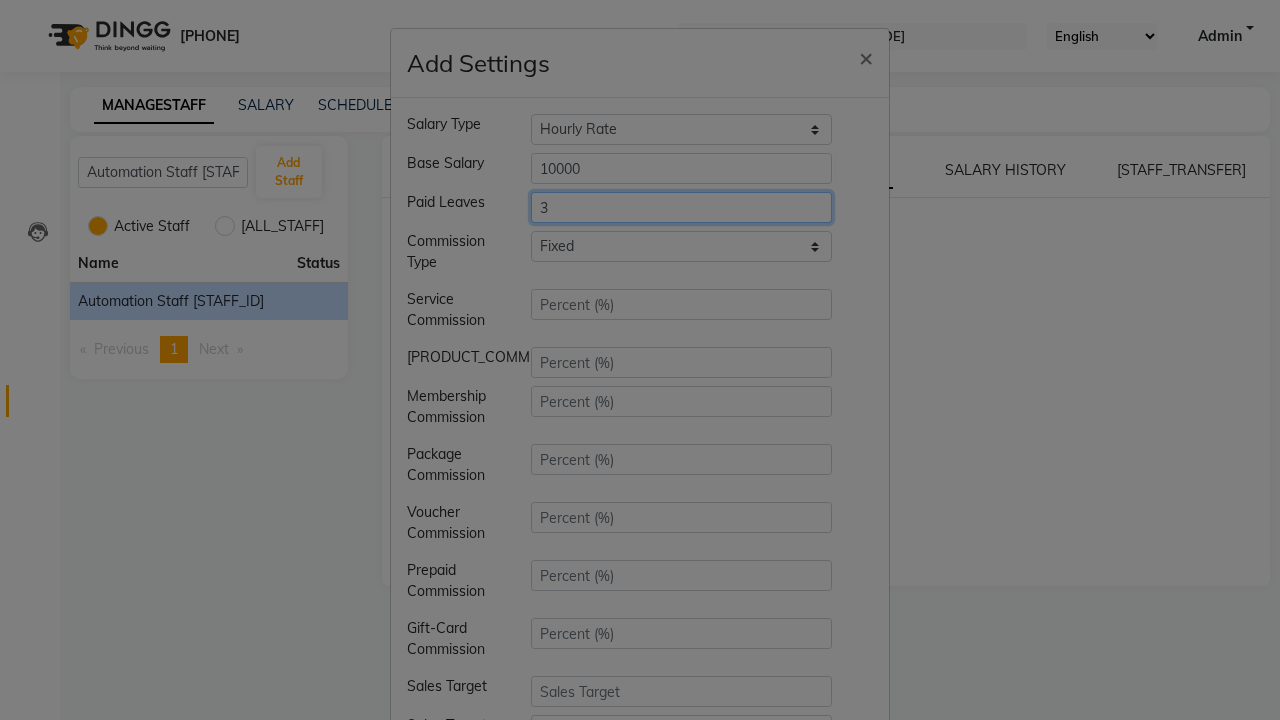type on "3" 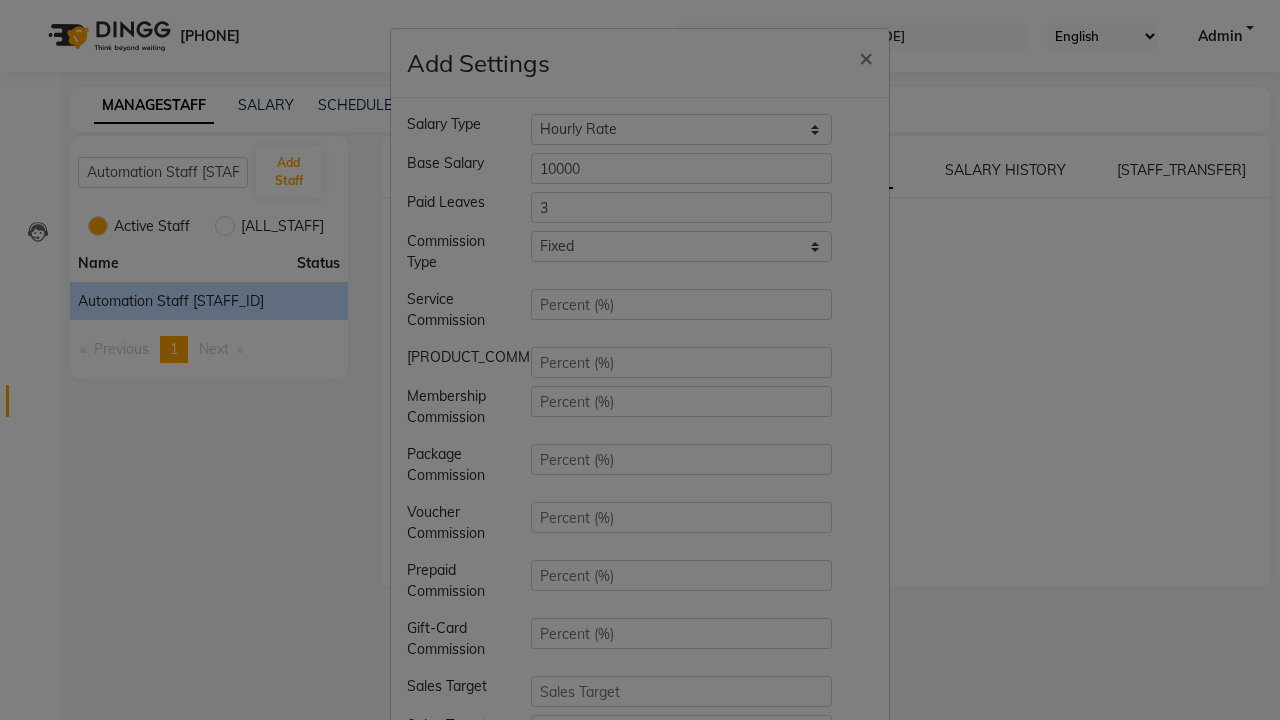 click on "Save" at bounding box center (842, 951) 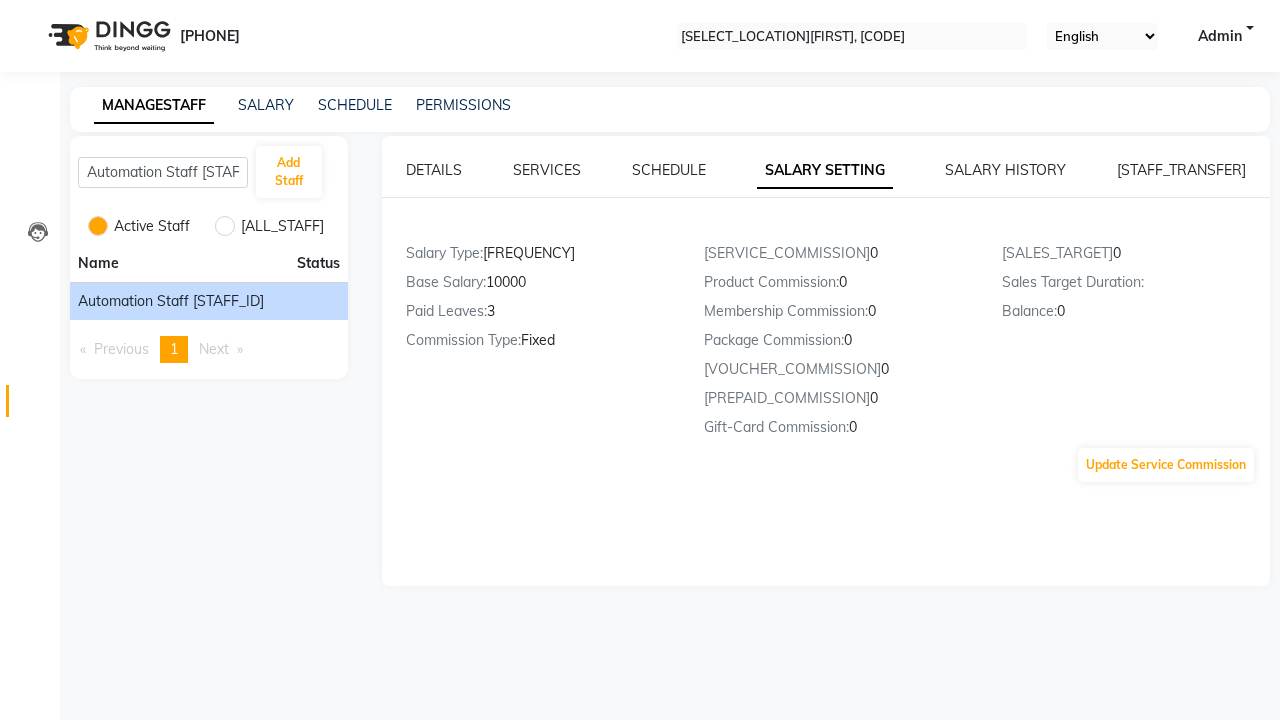 scroll, scrollTop: 259, scrollLeft: 0, axis: vertical 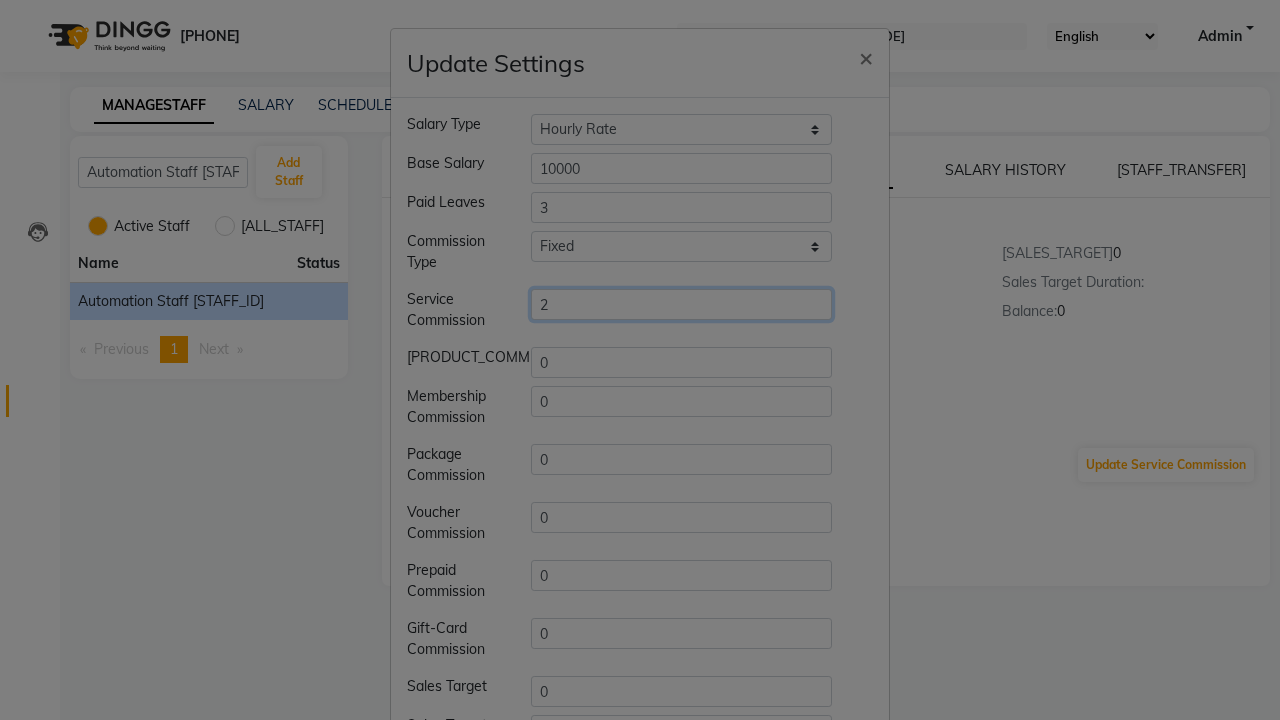 type on "2" 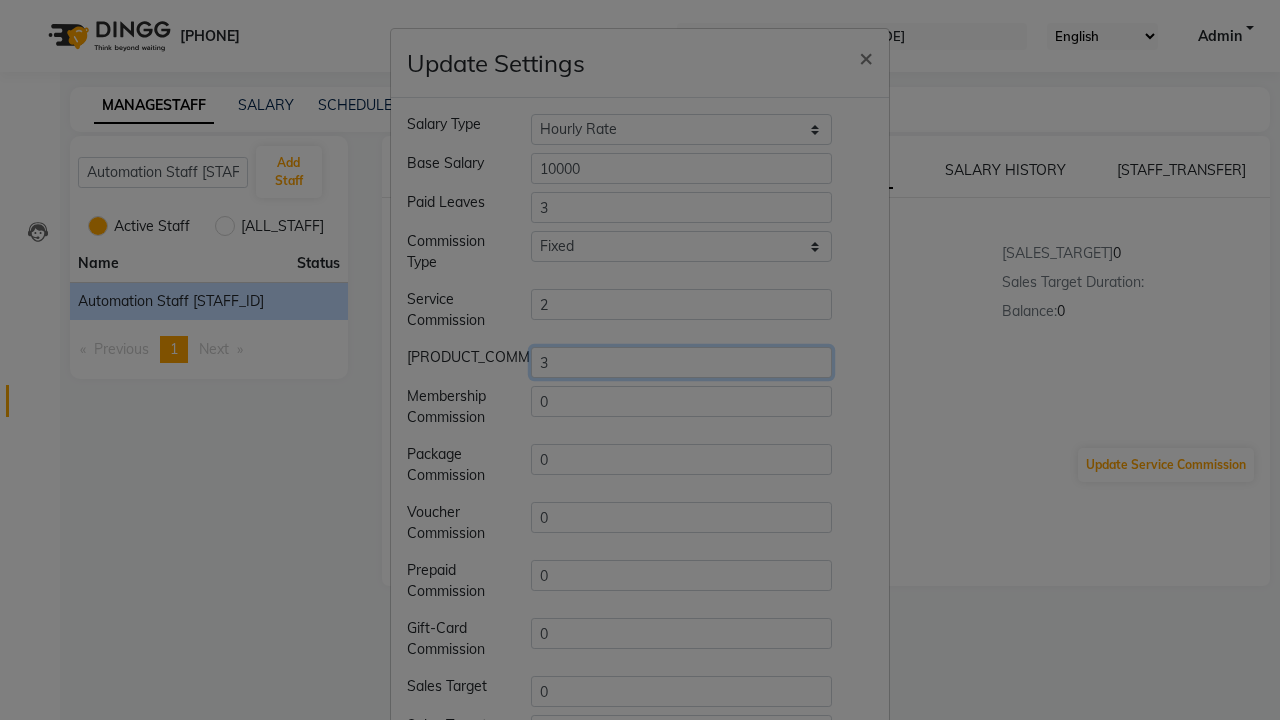 type on "3" 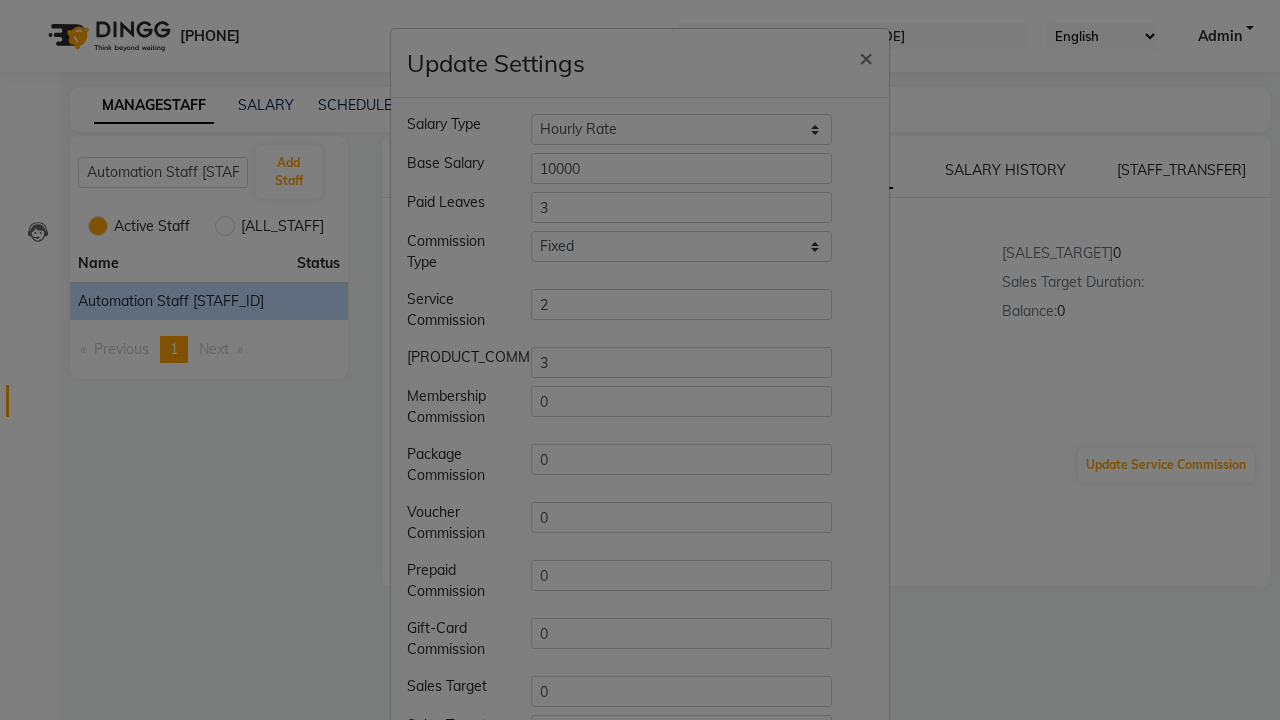 click on "Save" at bounding box center [842, 951] 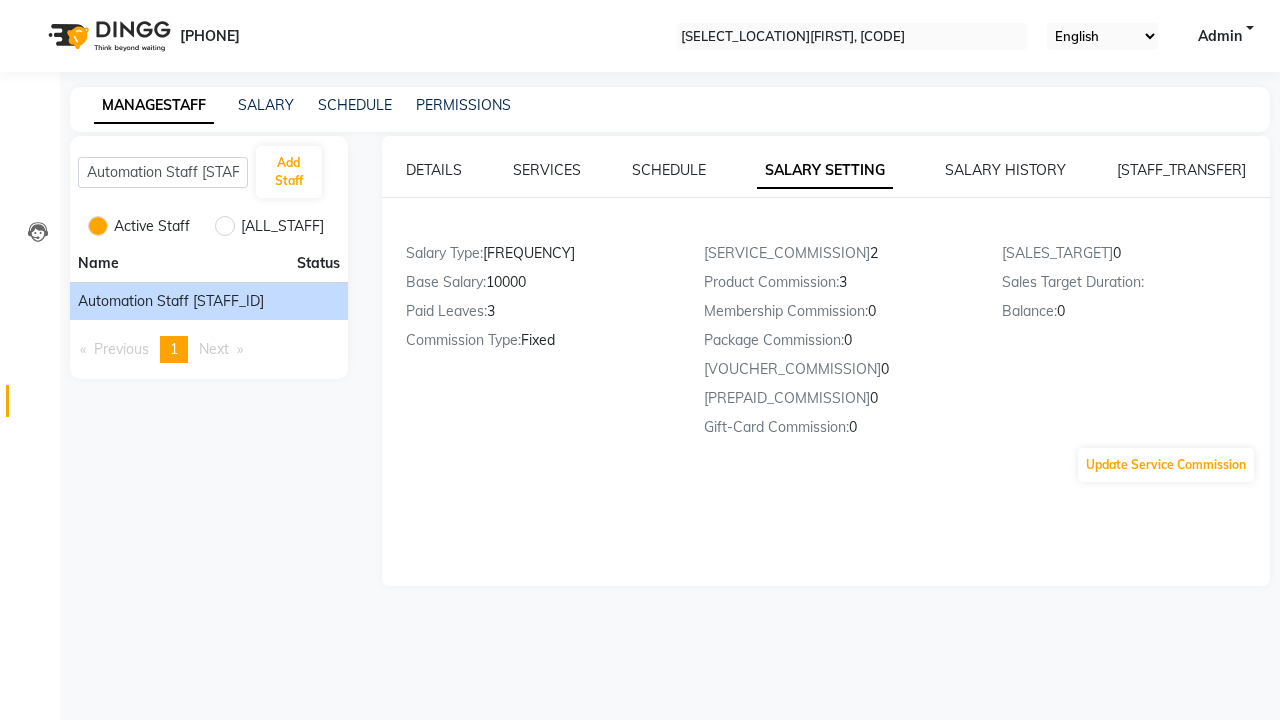 click on "Successfully update employee setting." at bounding box center (640, 730) 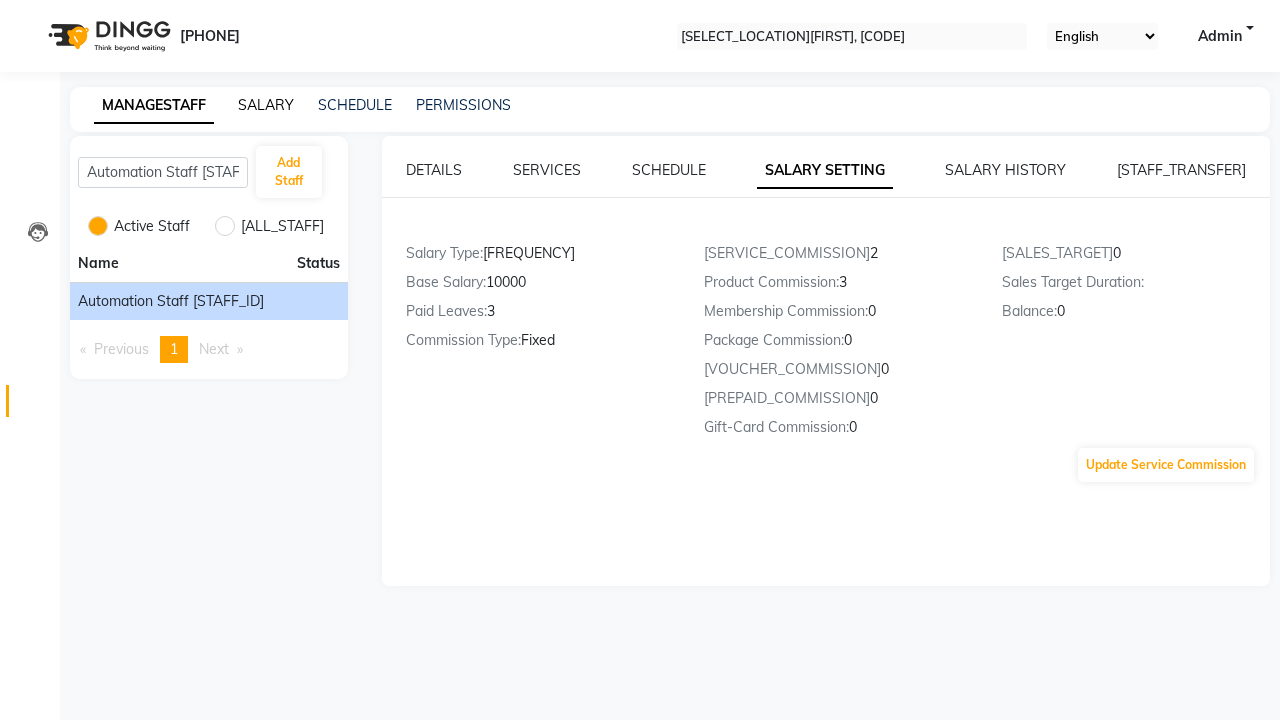 click on "SALARY" at bounding box center [266, 105] 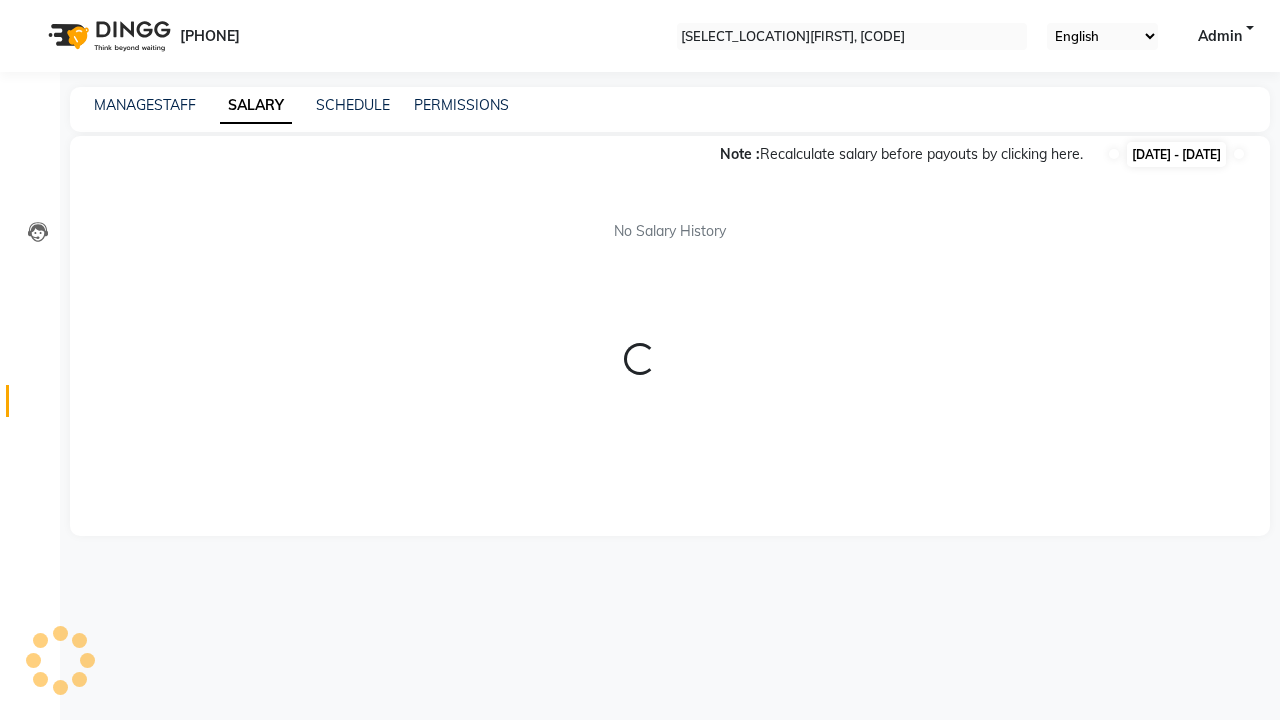 click at bounding box center [1114, 154] 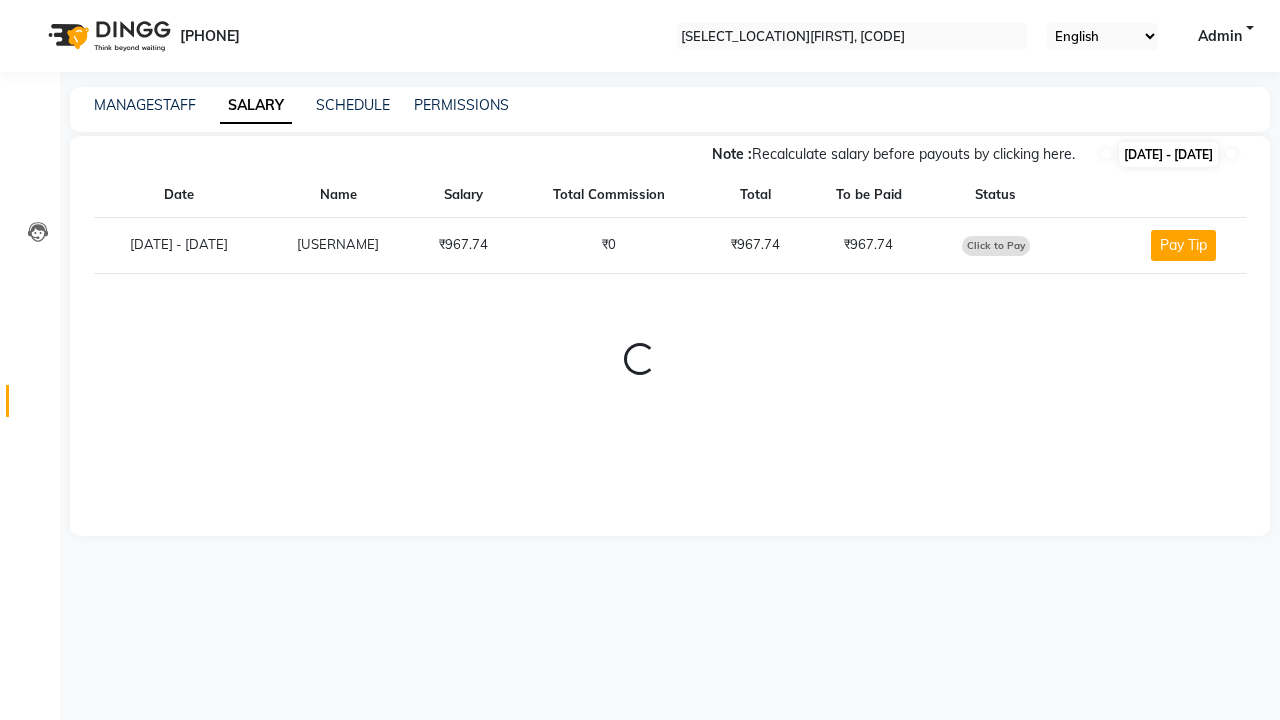 click at bounding box center [1083, 159] 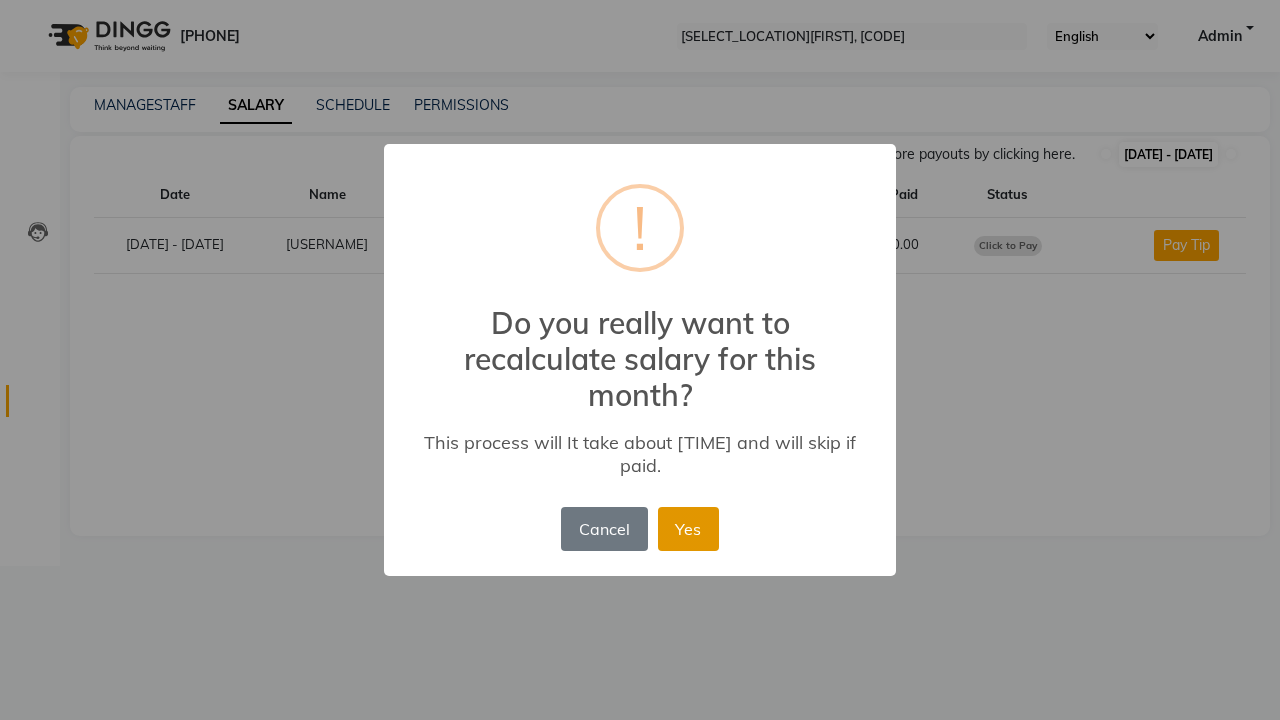 click on "Yes" at bounding box center (688, 529) 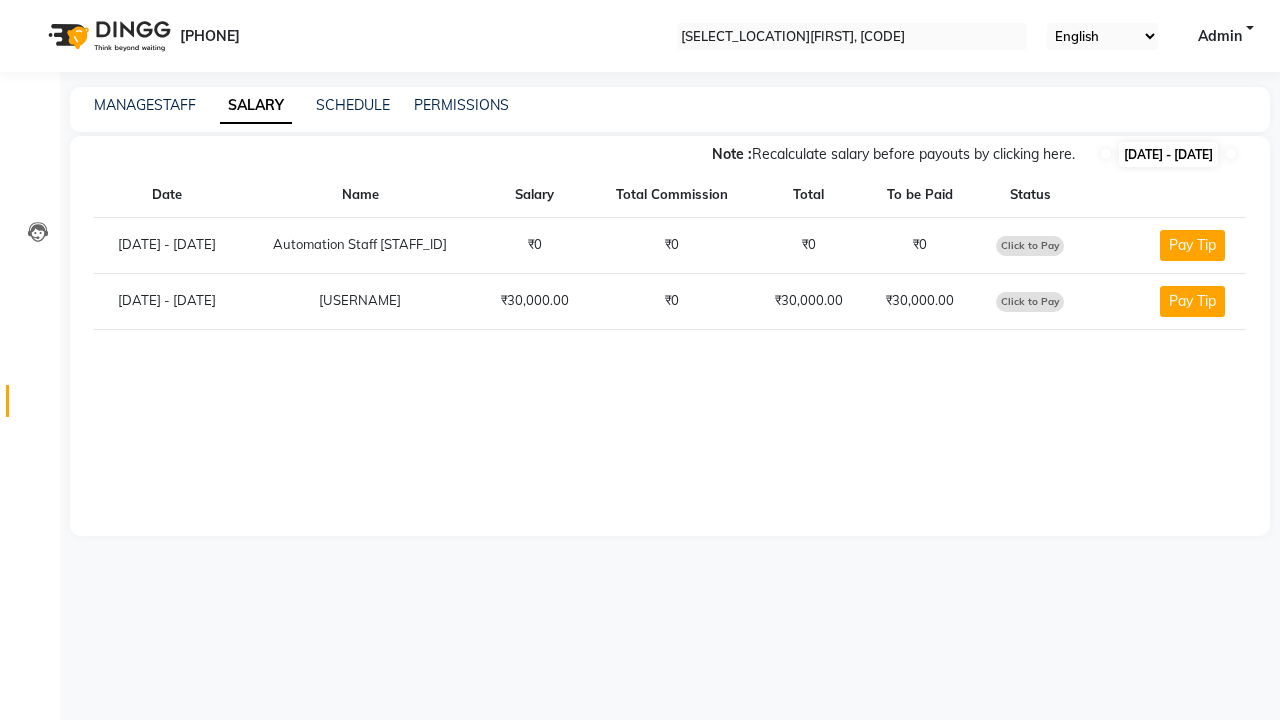 click on "Click to Pay" at bounding box center [1030, 246] 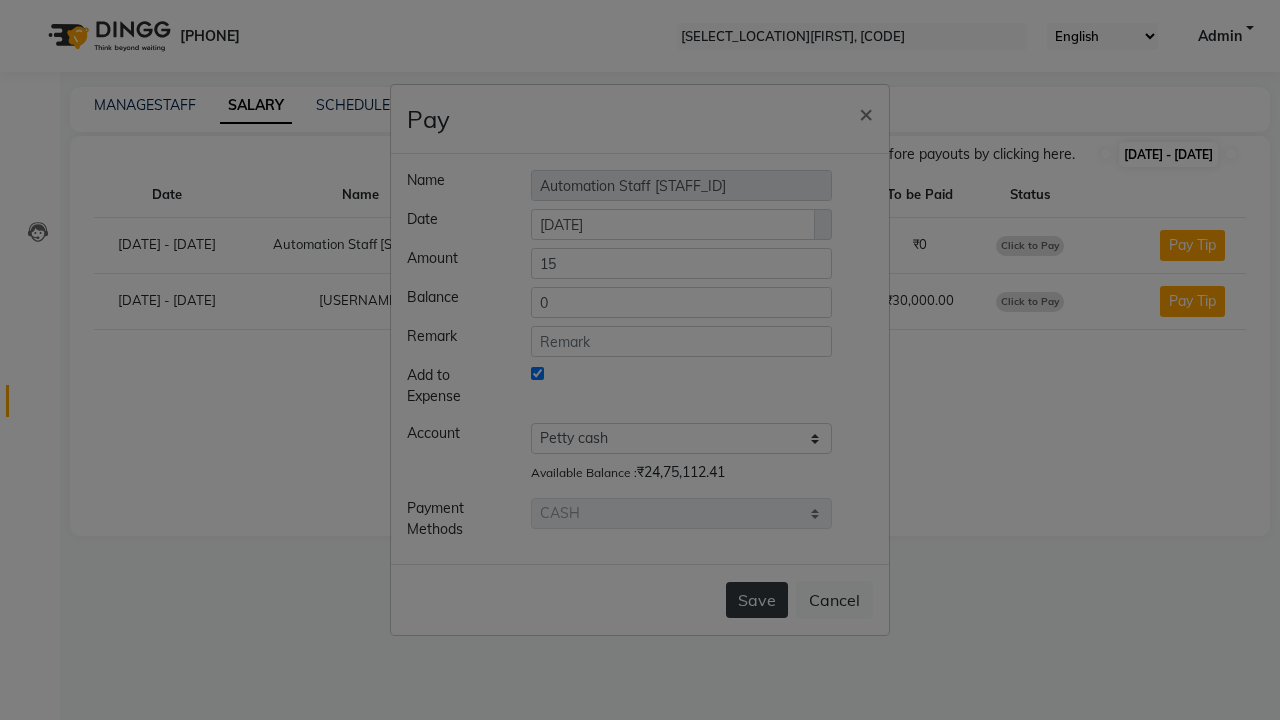 type on "15" 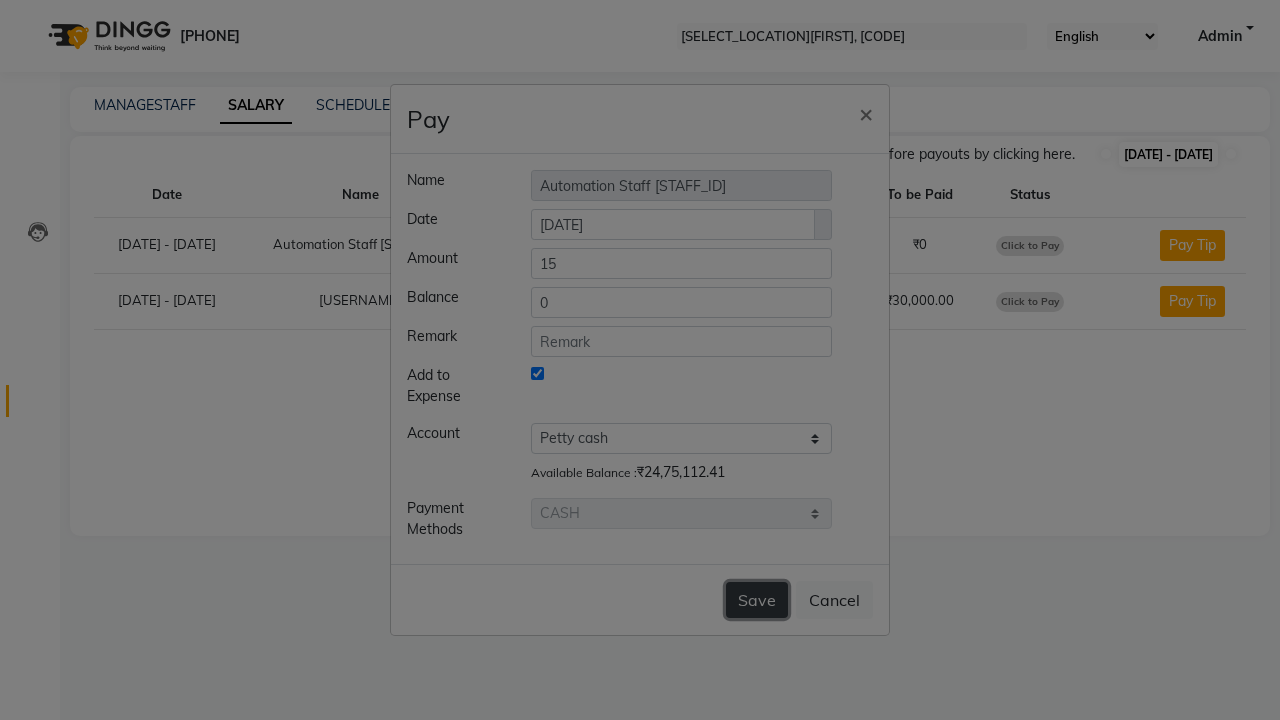 click on "Save" at bounding box center (757, 600) 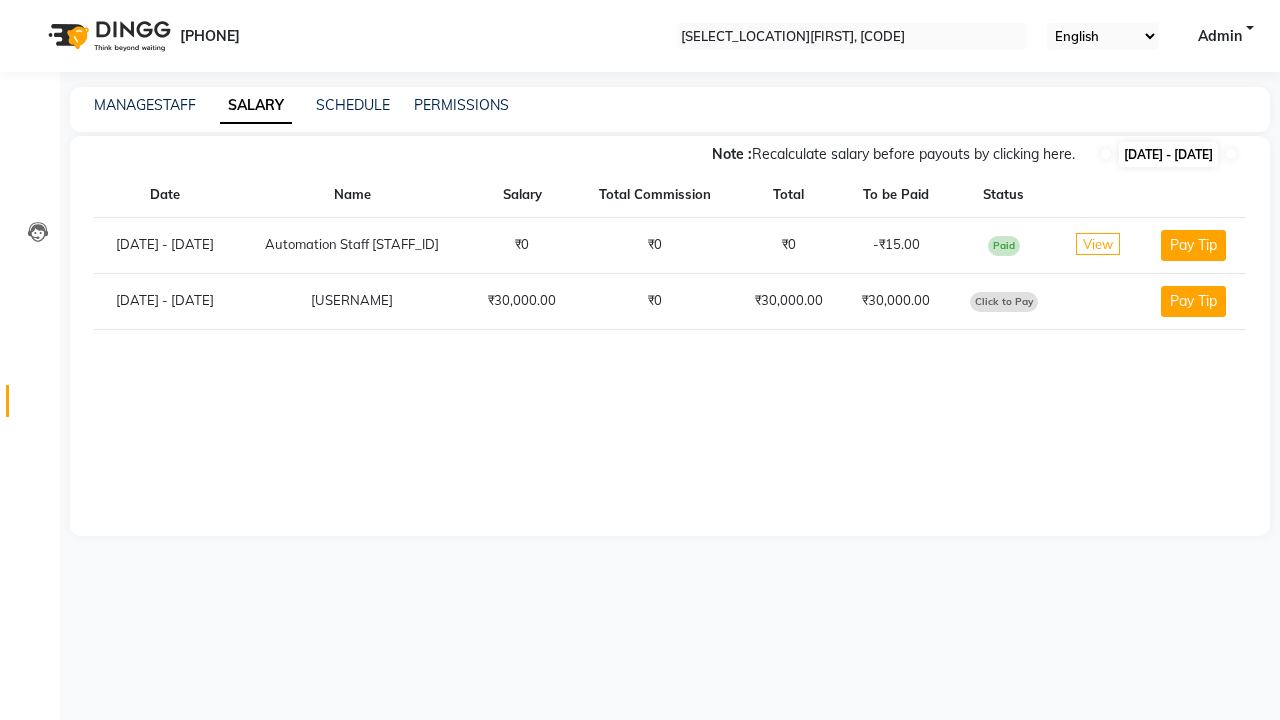 click on "Successfully inserted payments." at bounding box center [640, 730] 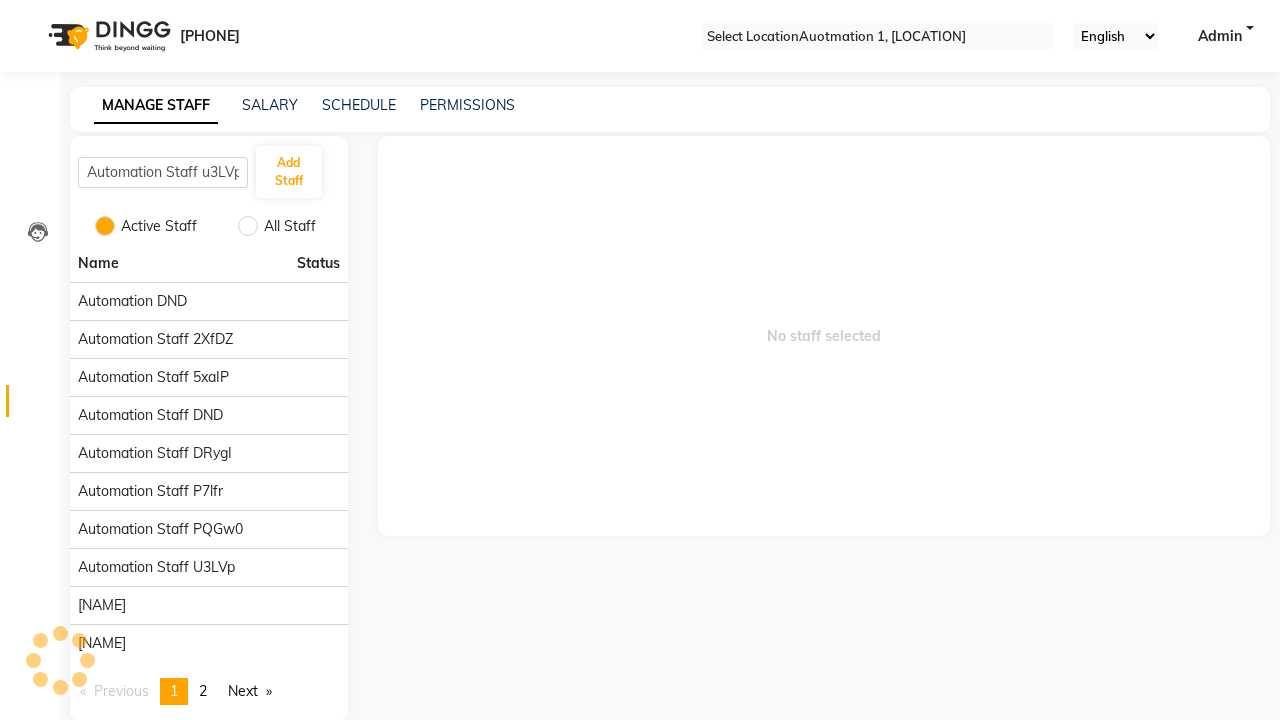 scroll, scrollTop: 0, scrollLeft: 0, axis: both 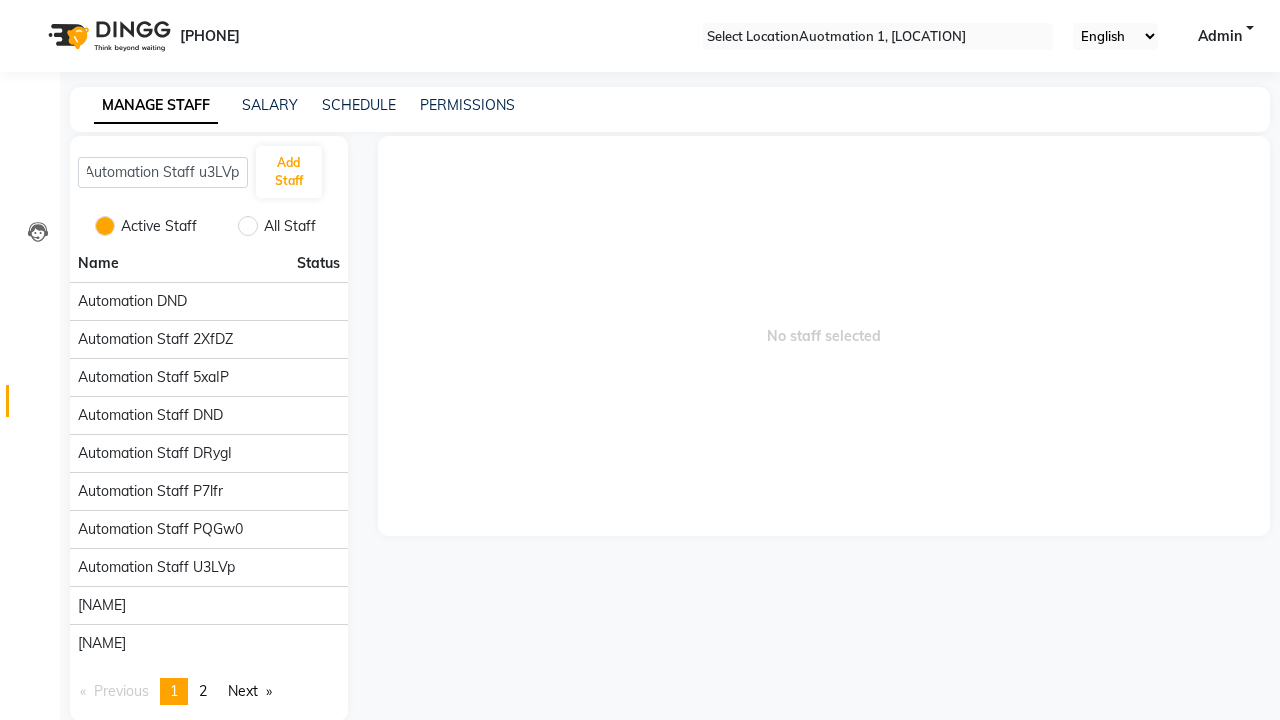 type on "Automation Staff u3LVp" 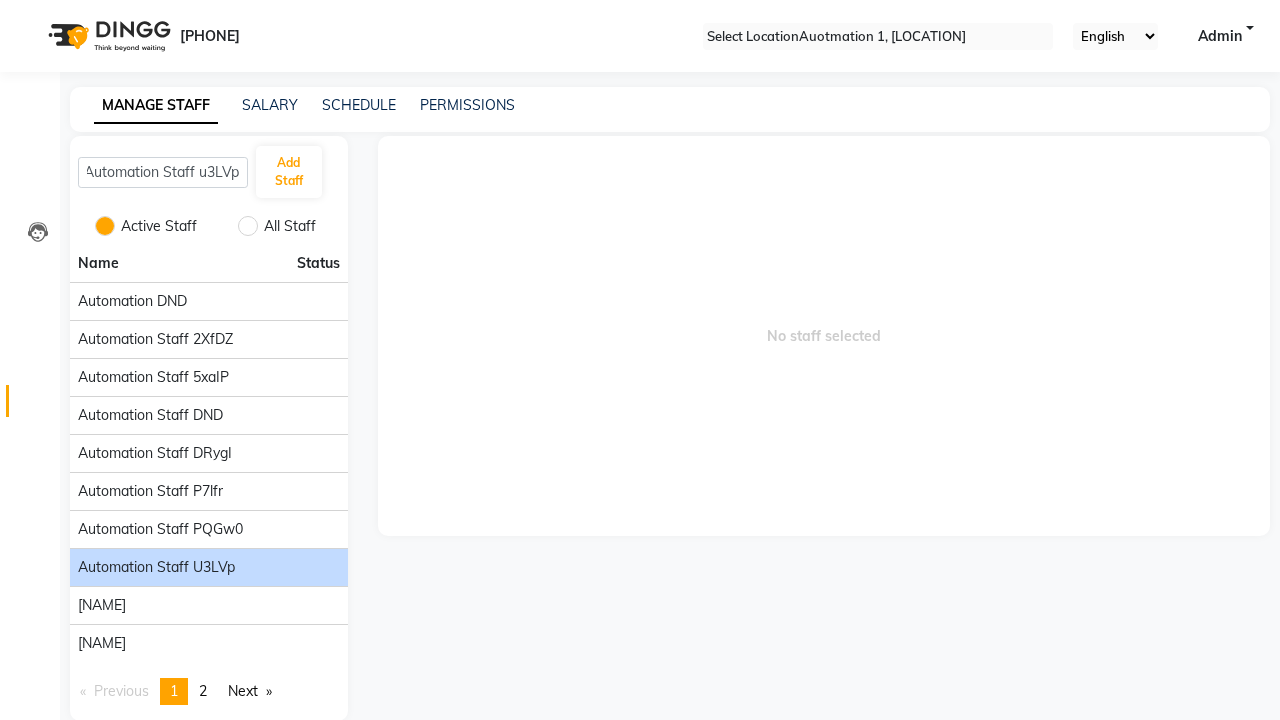 click on "Automation Staff u3LVp" at bounding box center [132, 301] 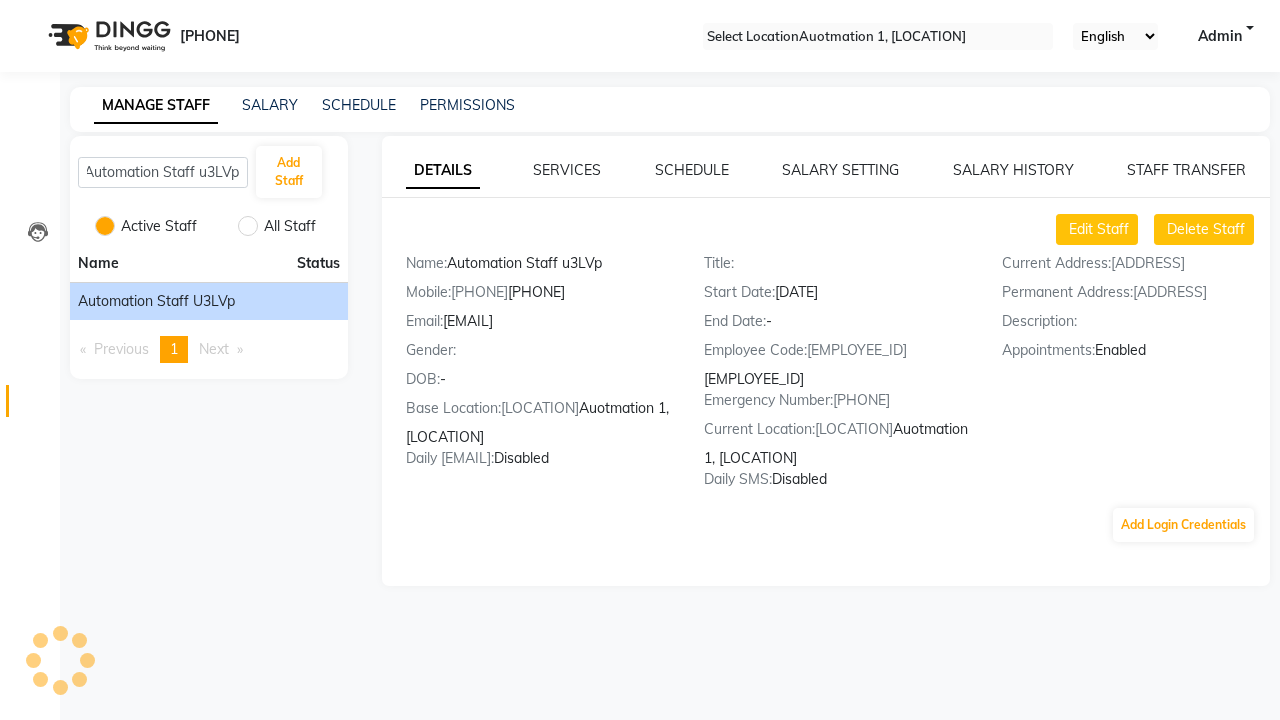 scroll, scrollTop: 0, scrollLeft: 0, axis: both 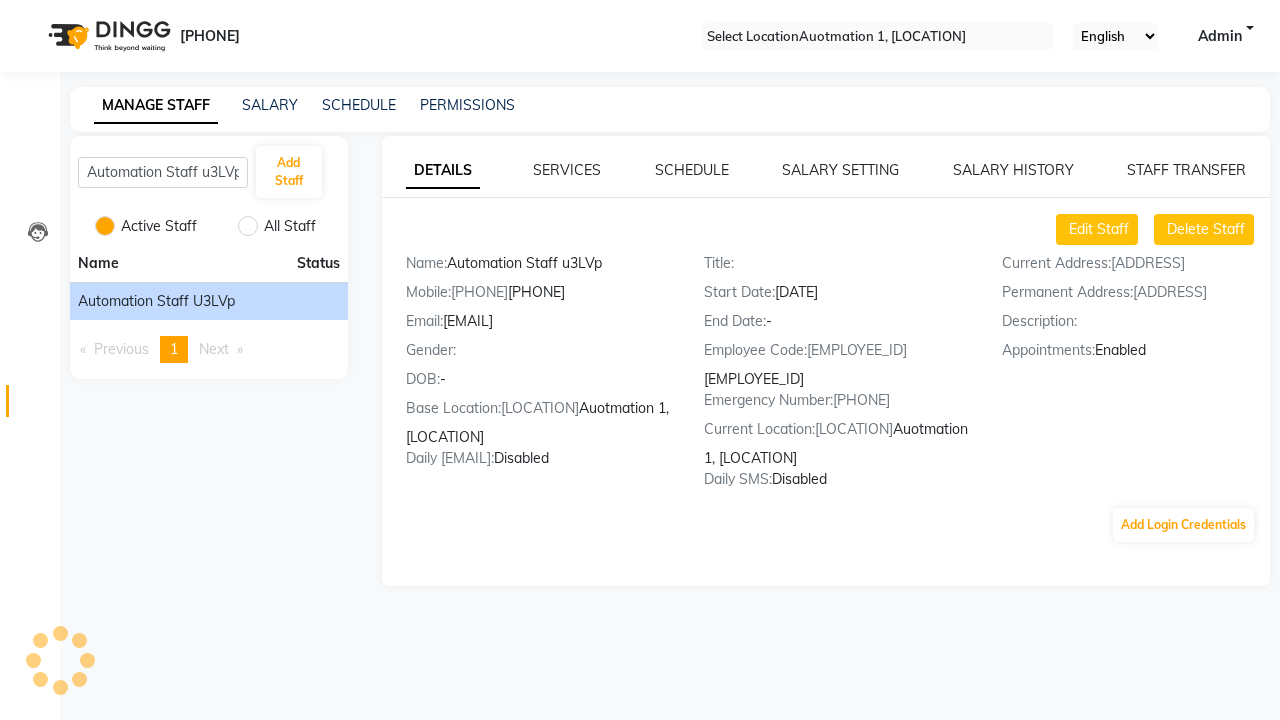click on "DETAILS" at bounding box center (443, 171) 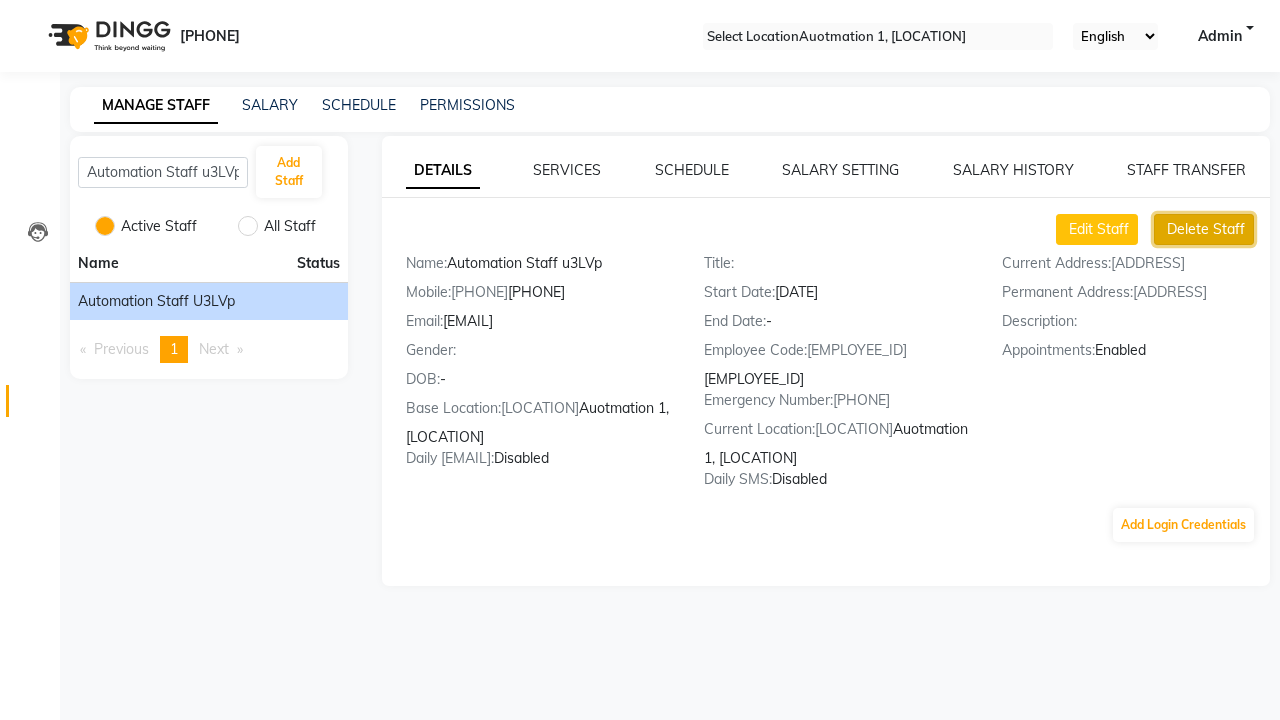 click on "Delete Staff" at bounding box center (1099, 229) 